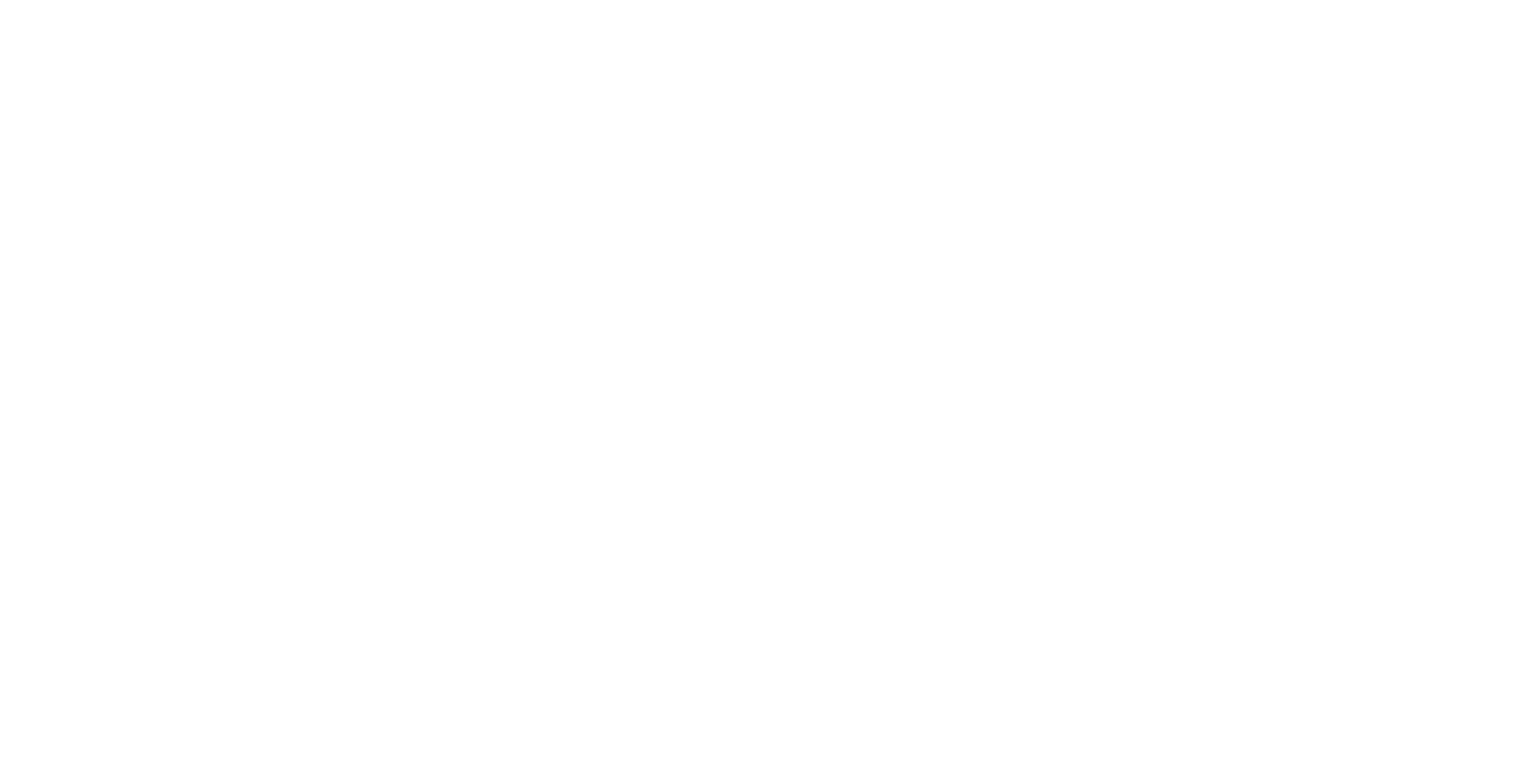 scroll, scrollTop: 0, scrollLeft: 0, axis: both 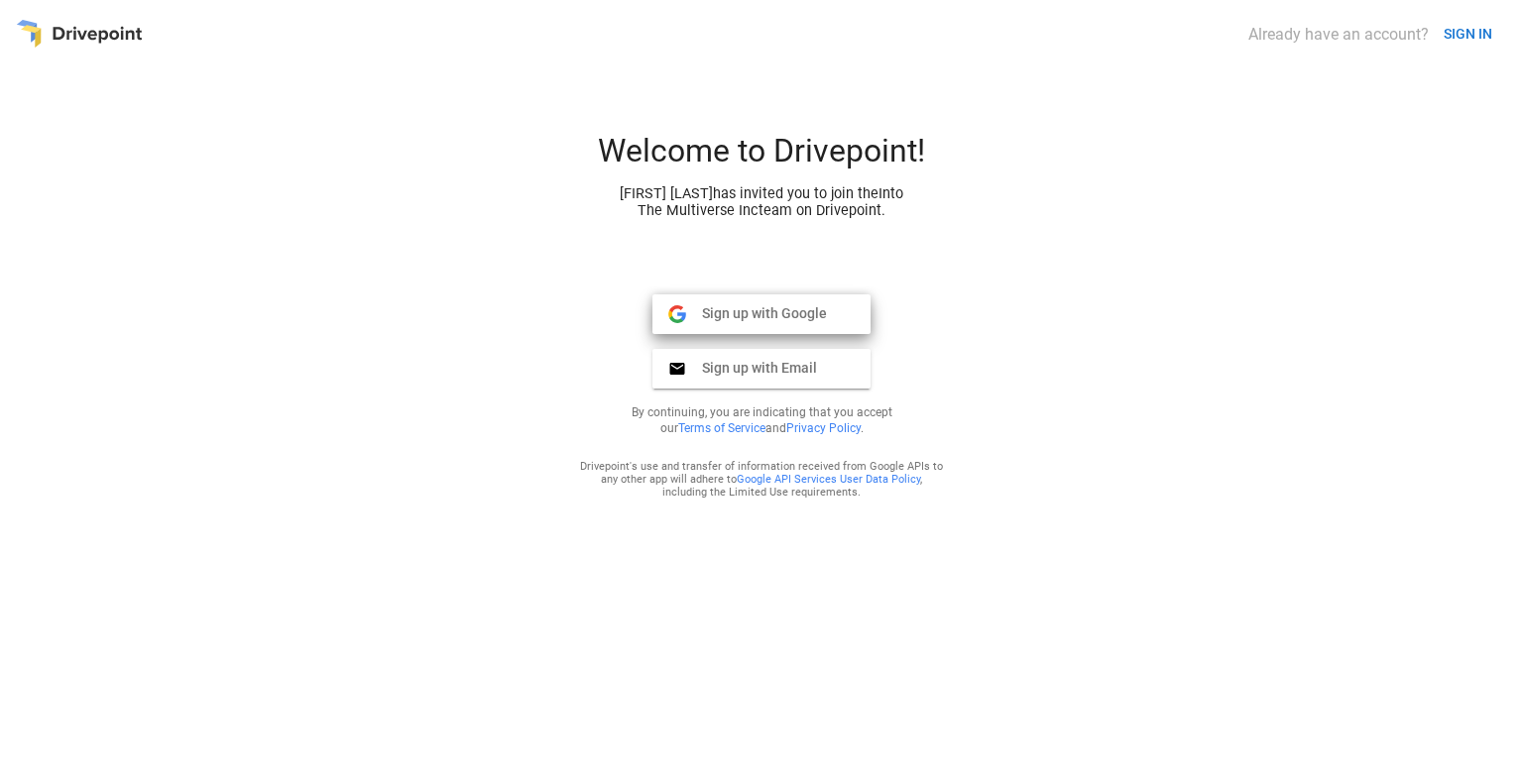 click on "Sign up with Google" at bounding box center [757, 313] 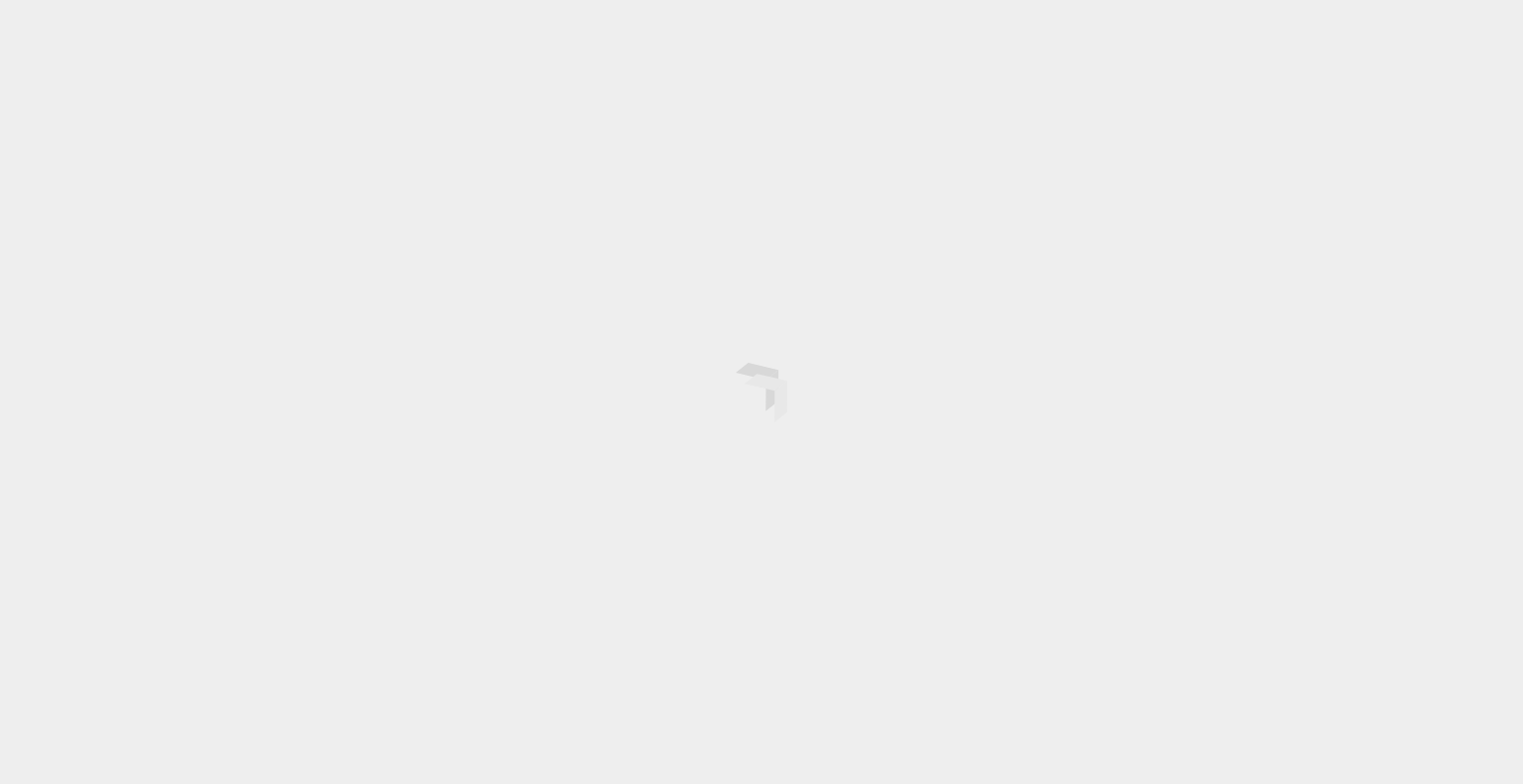 scroll, scrollTop: 0, scrollLeft: 0, axis: both 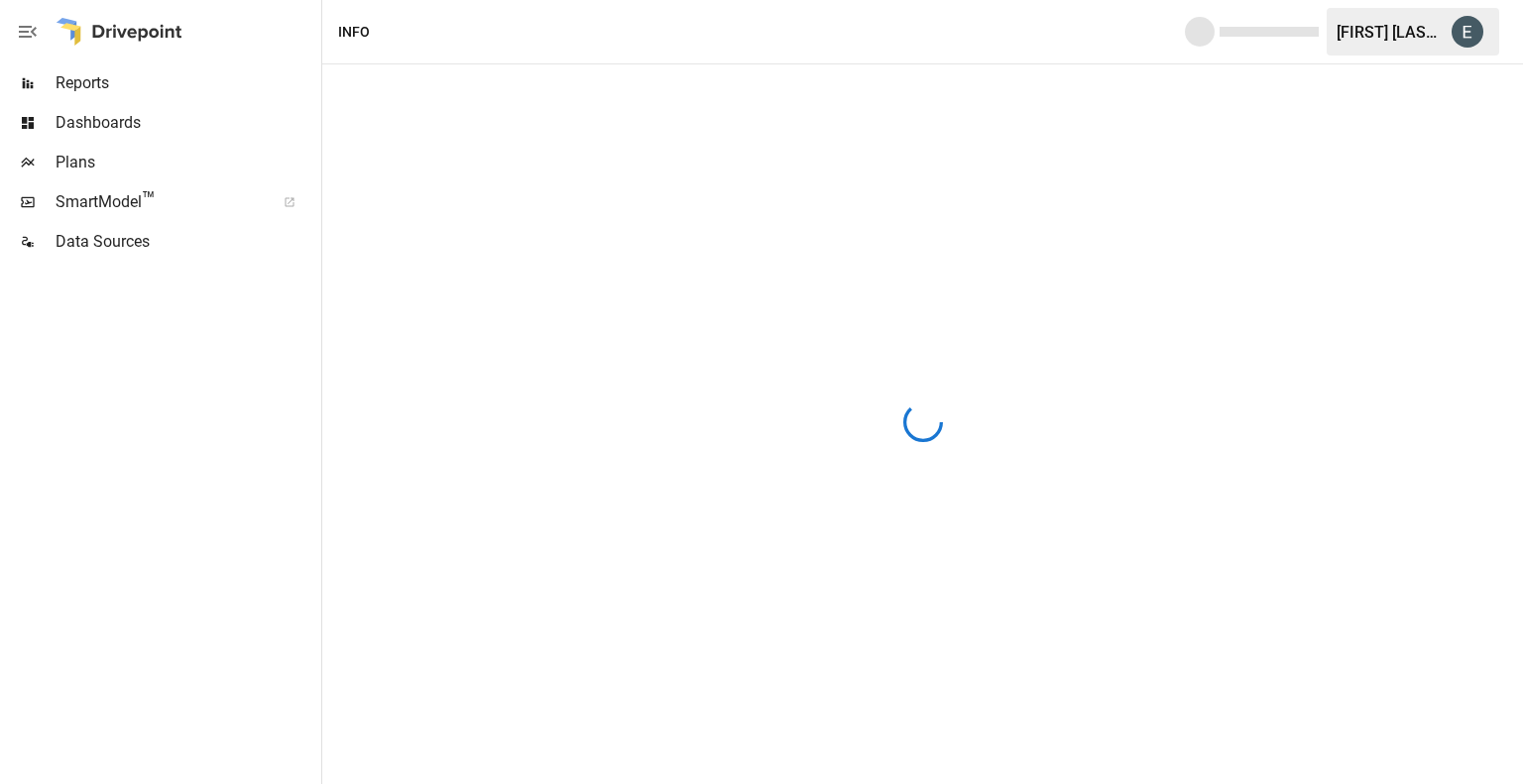 click on "Reports" at bounding box center (186, 83) 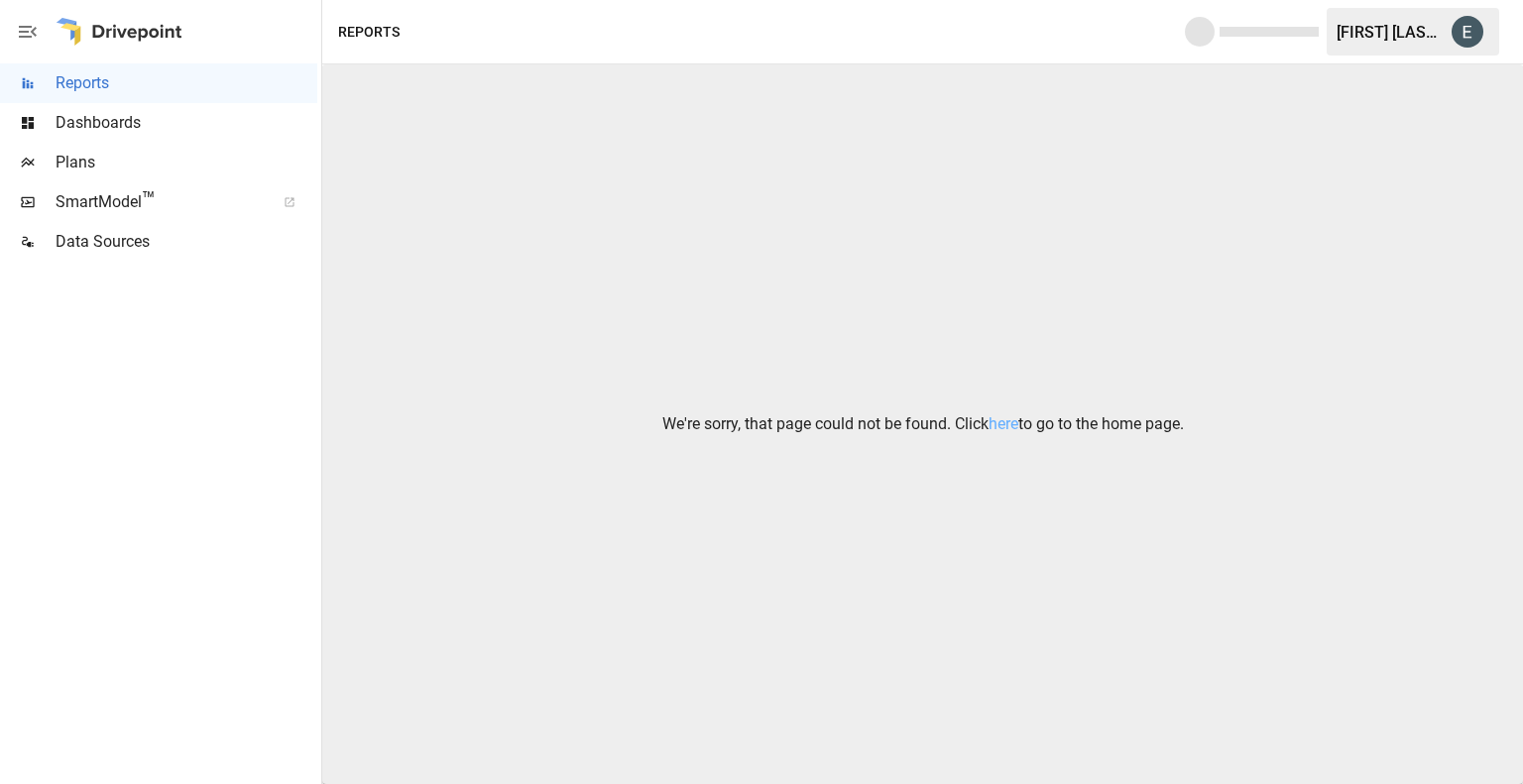 click on "Dashboards" at bounding box center [186, 83] 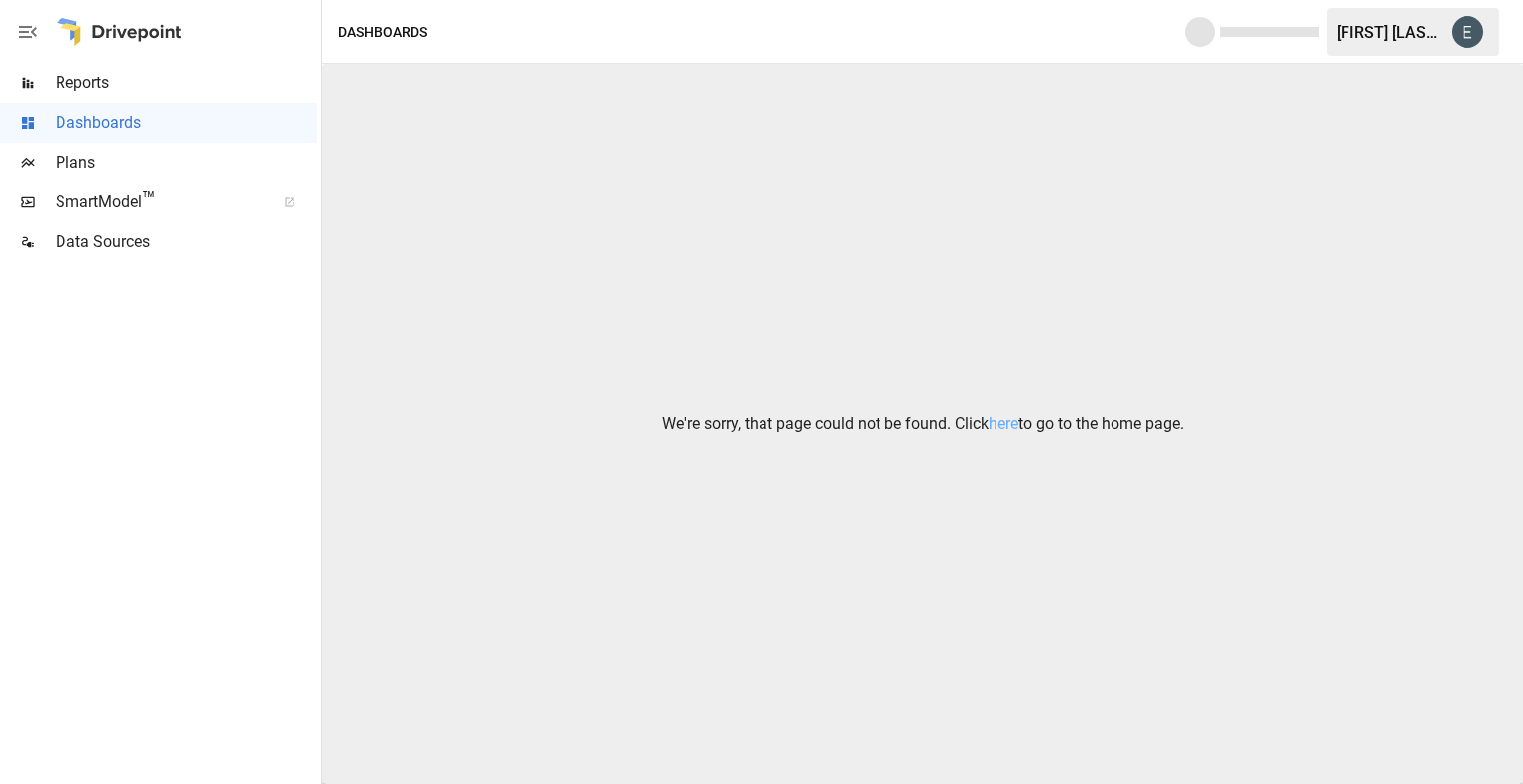 click on "Reports" at bounding box center [159, 83] 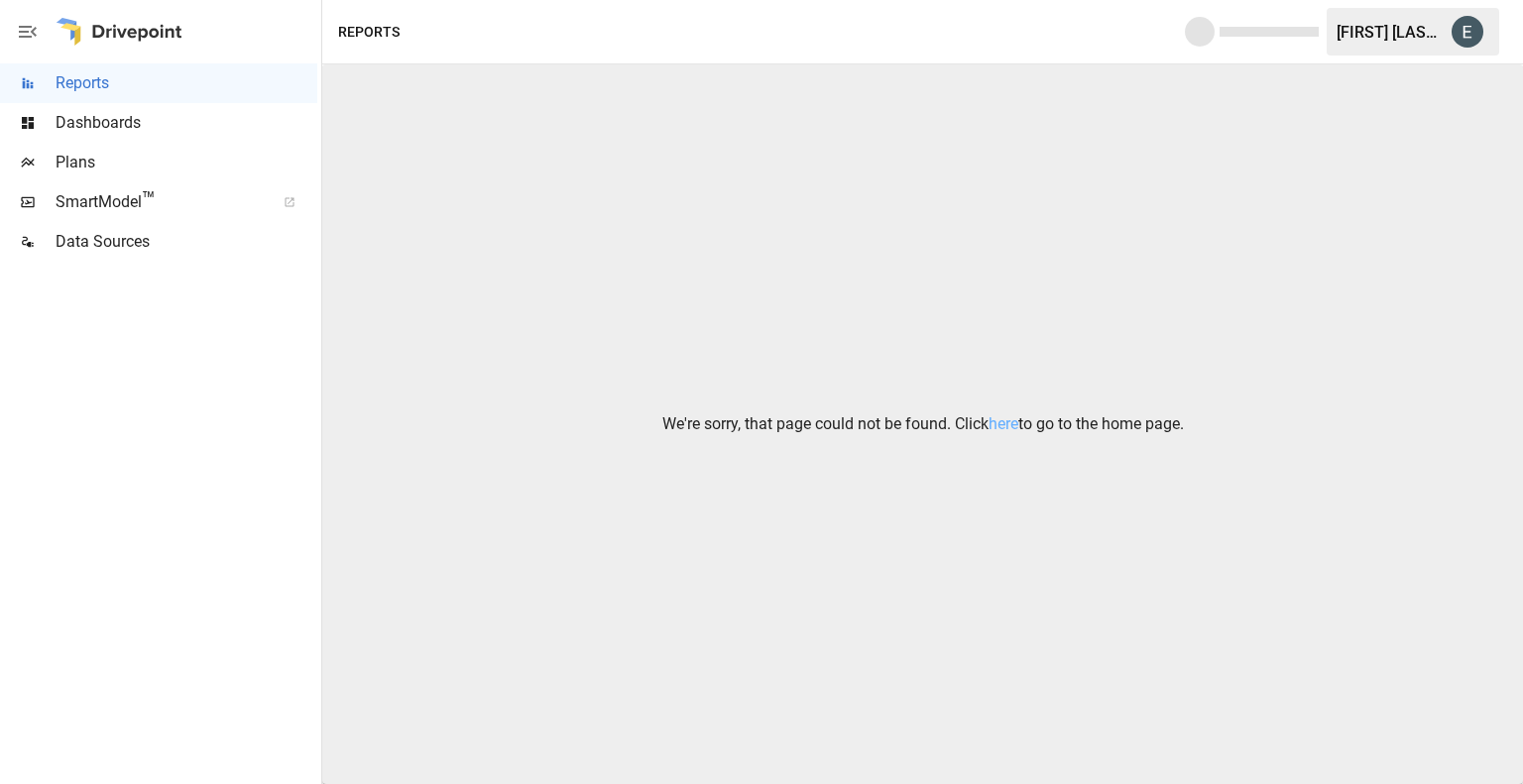 click on "Plans" at bounding box center (186, 83) 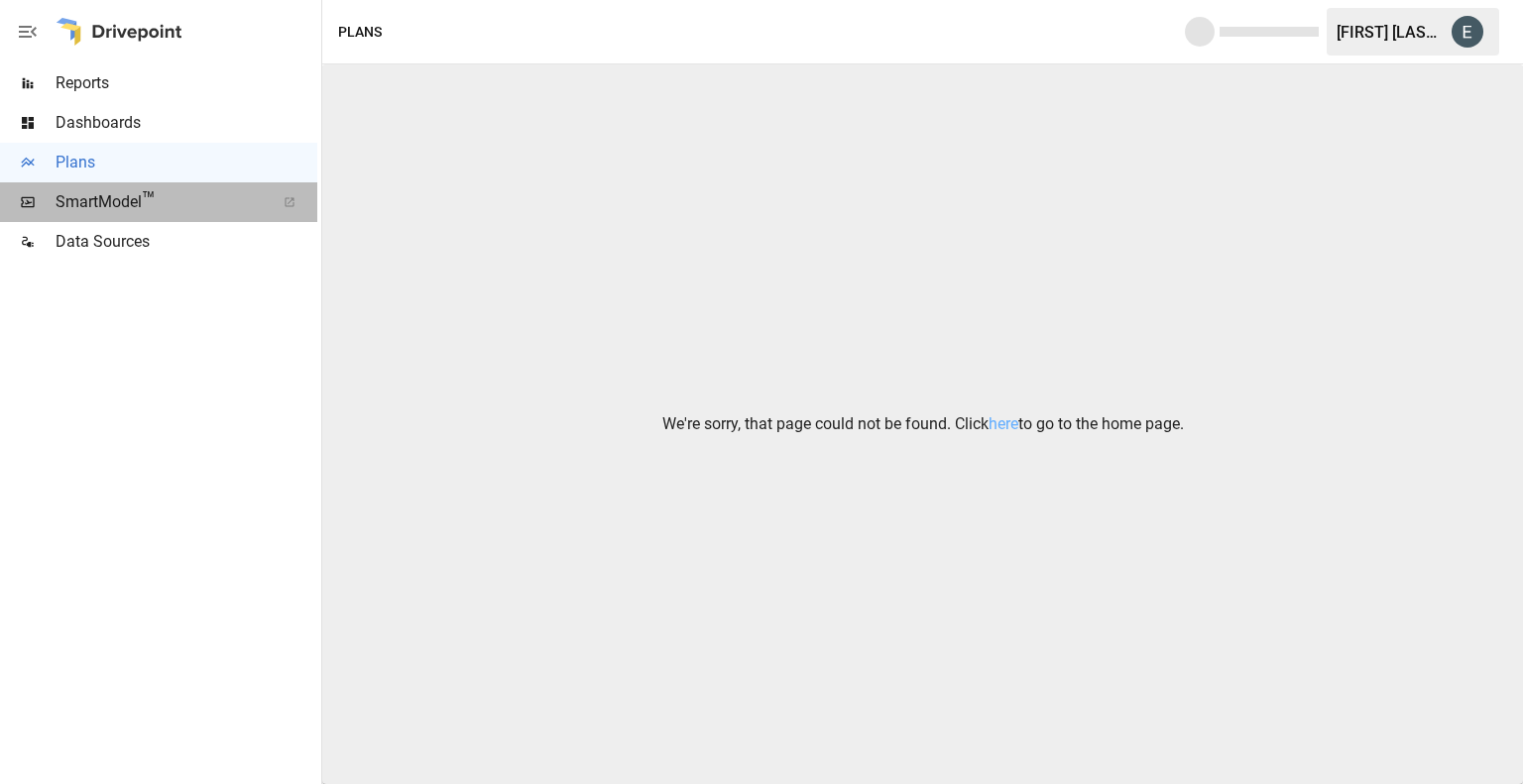 click on "SmartModel ™" at bounding box center [186, 83] 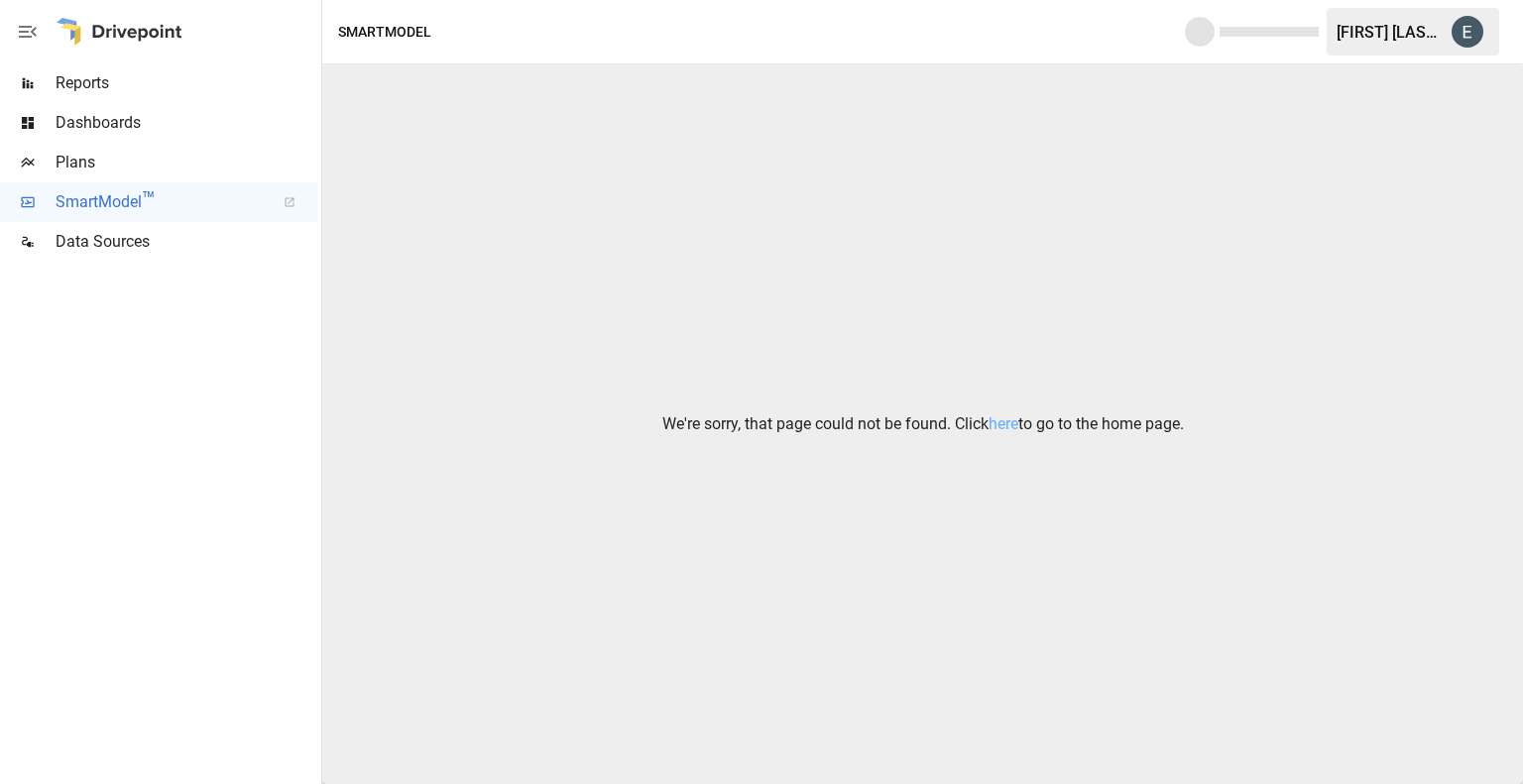 click on "Data Sources" at bounding box center [186, 83] 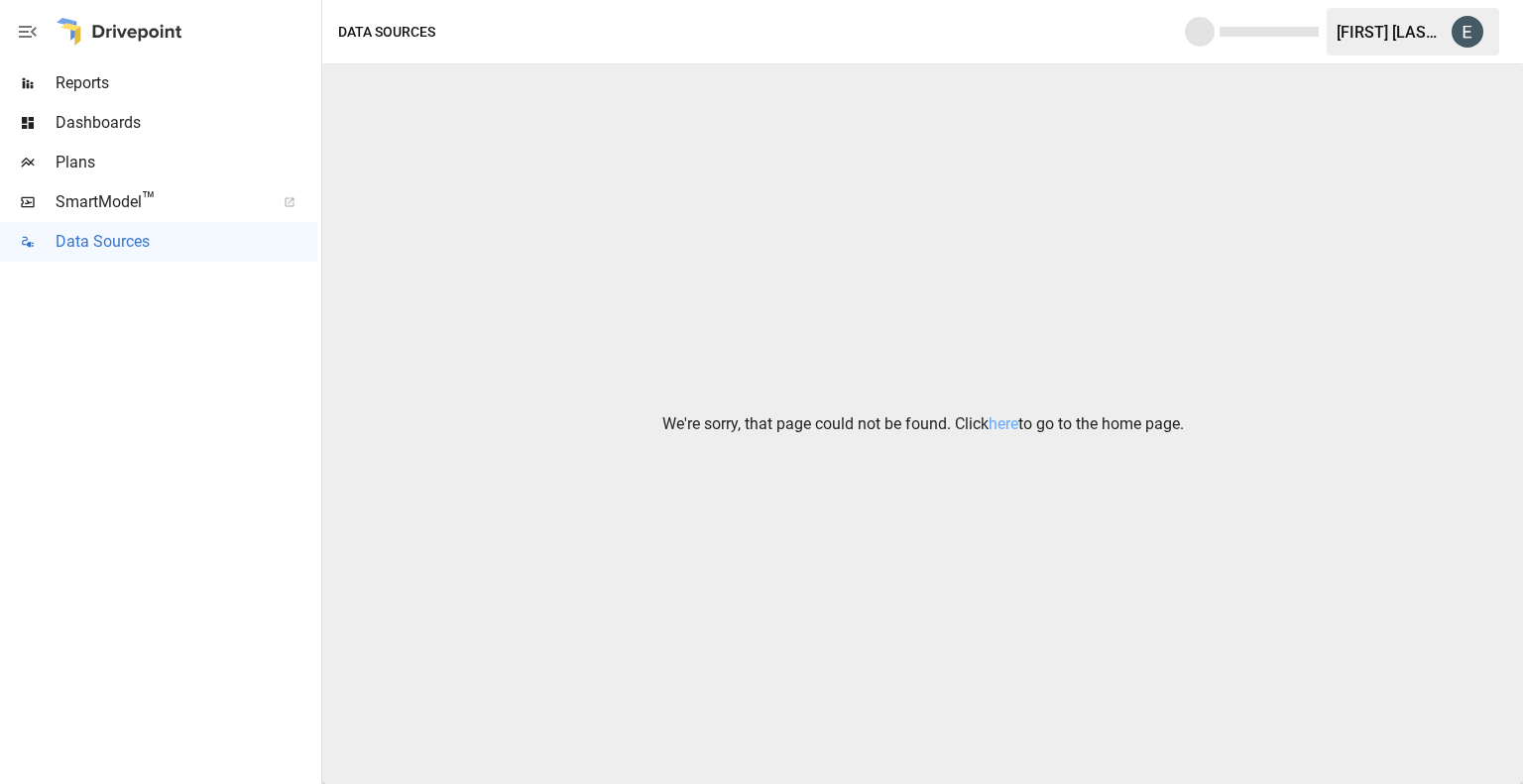 click at bounding box center (1467, 32) 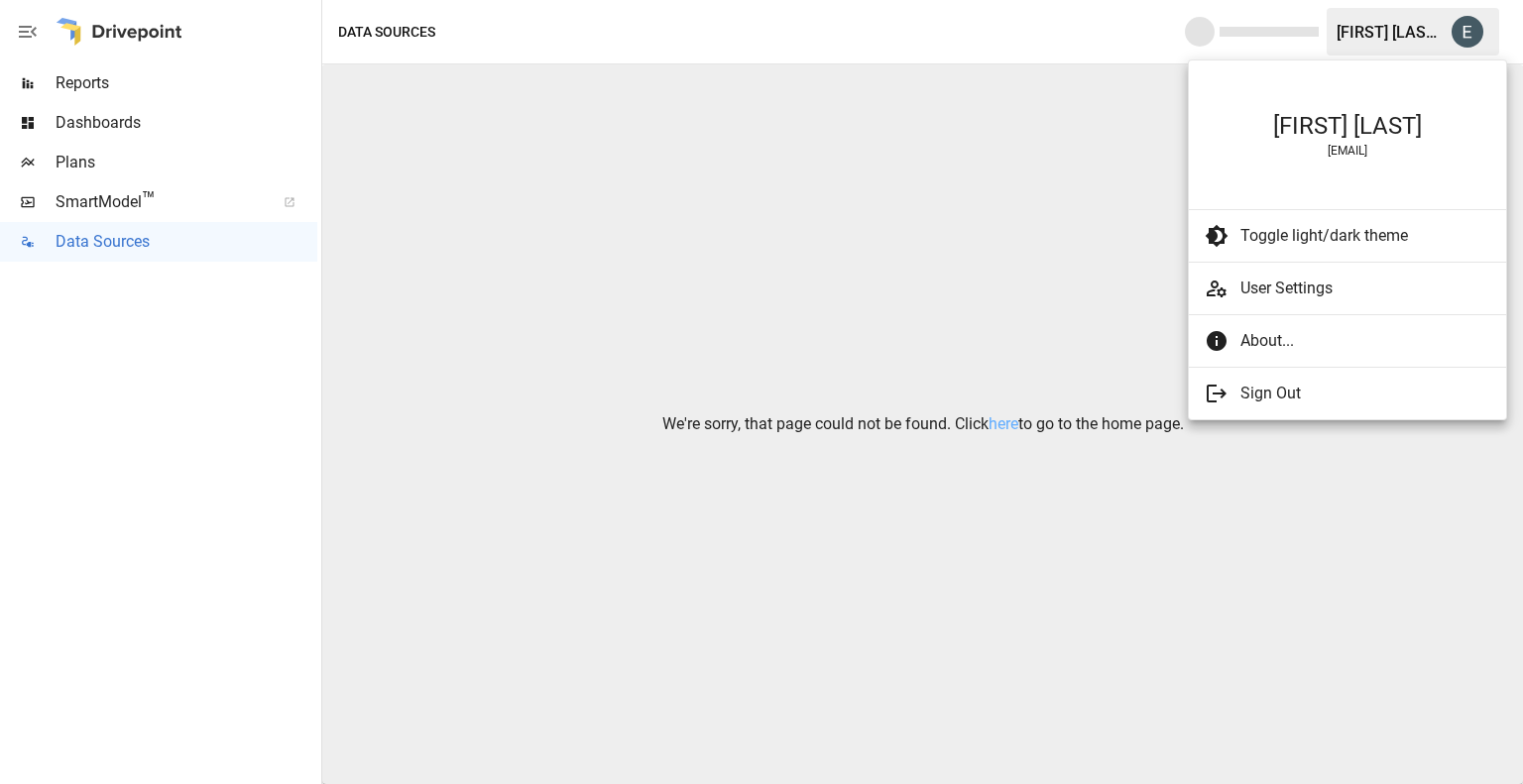 click on "User Settings" at bounding box center (1365, 288) 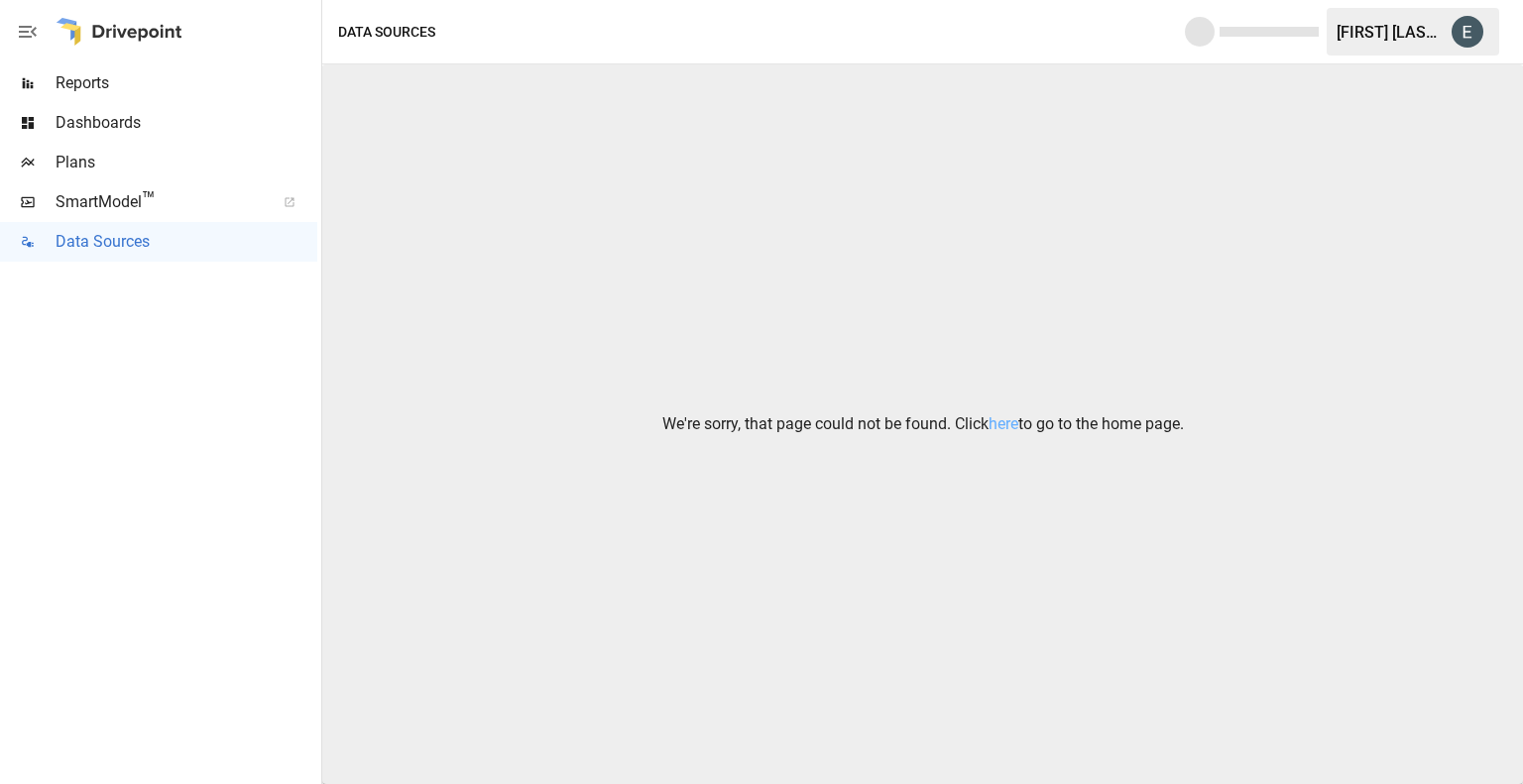 click on "Reports" at bounding box center (186, 83) 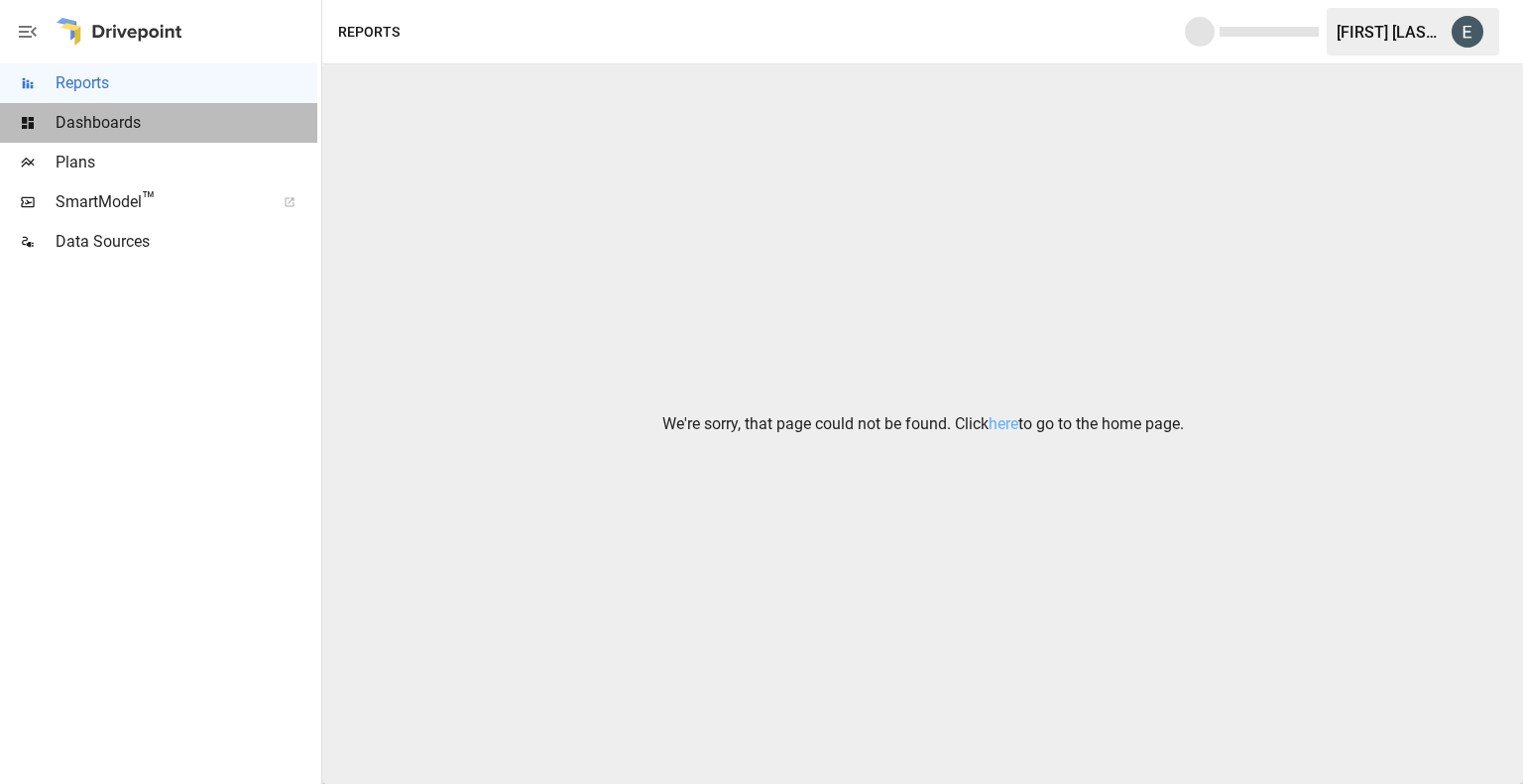 click on "Dashboards" at bounding box center [186, 83] 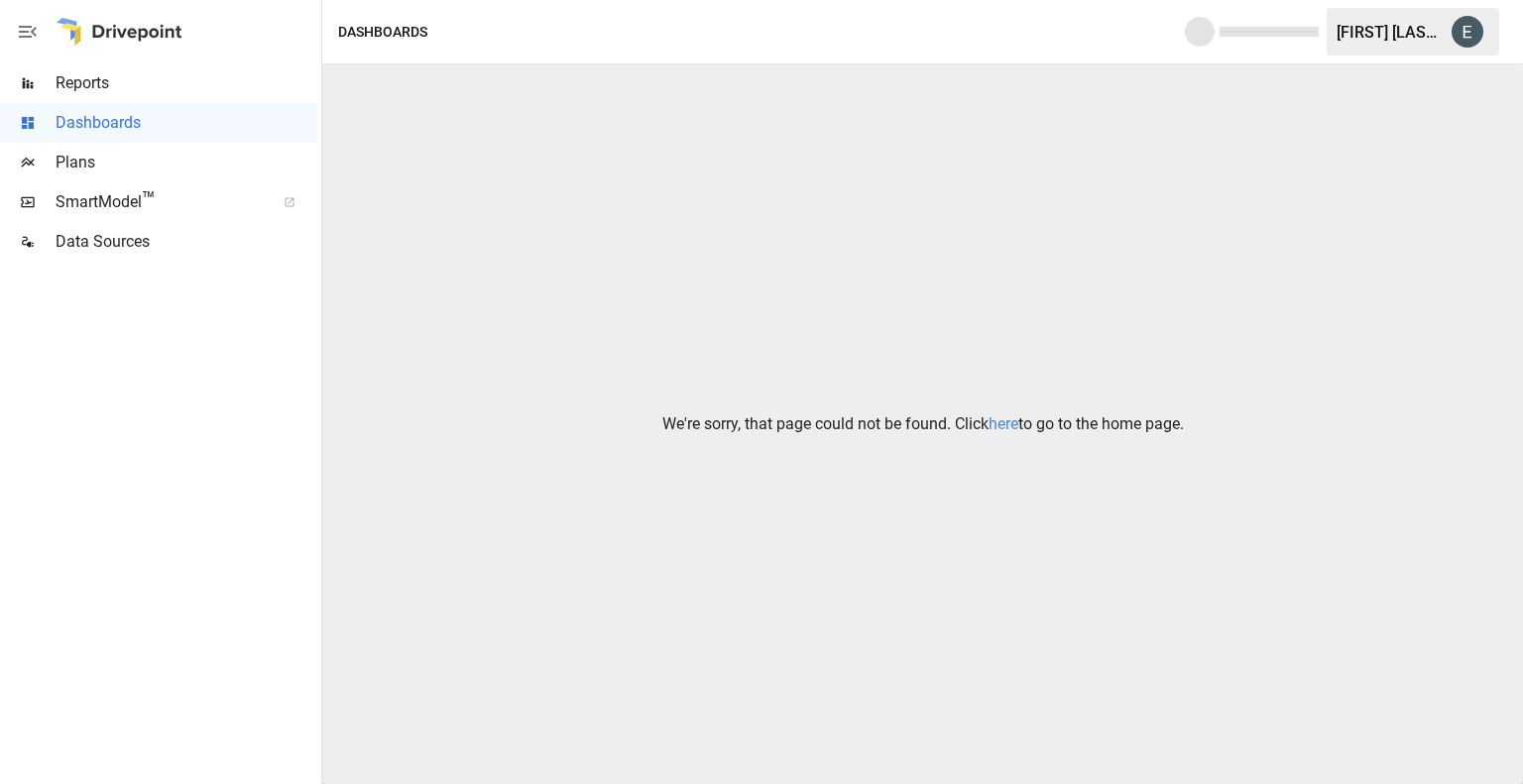 click on "here" at bounding box center (1003, 423) 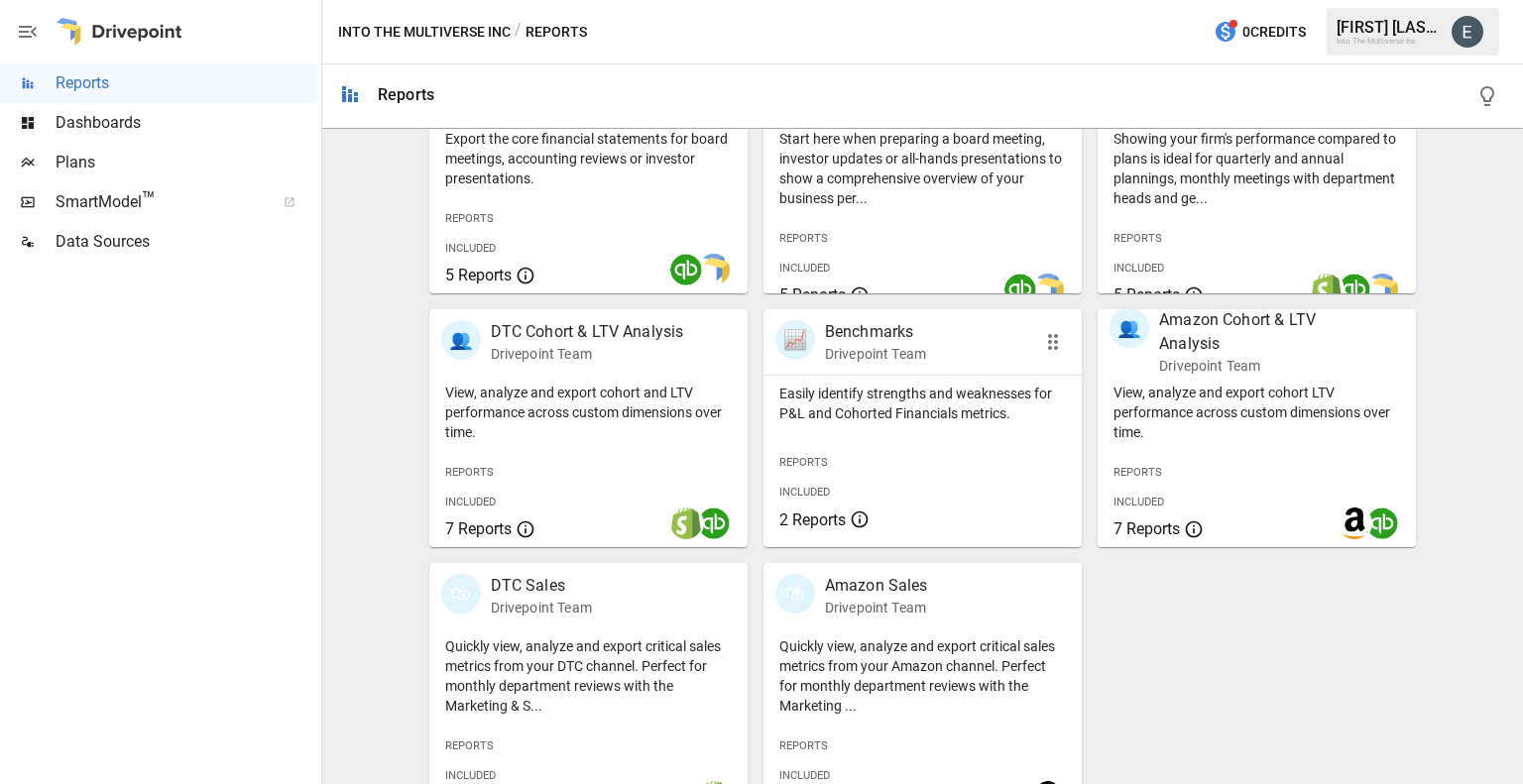 scroll, scrollTop: 498, scrollLeft: 0, axis: vertical 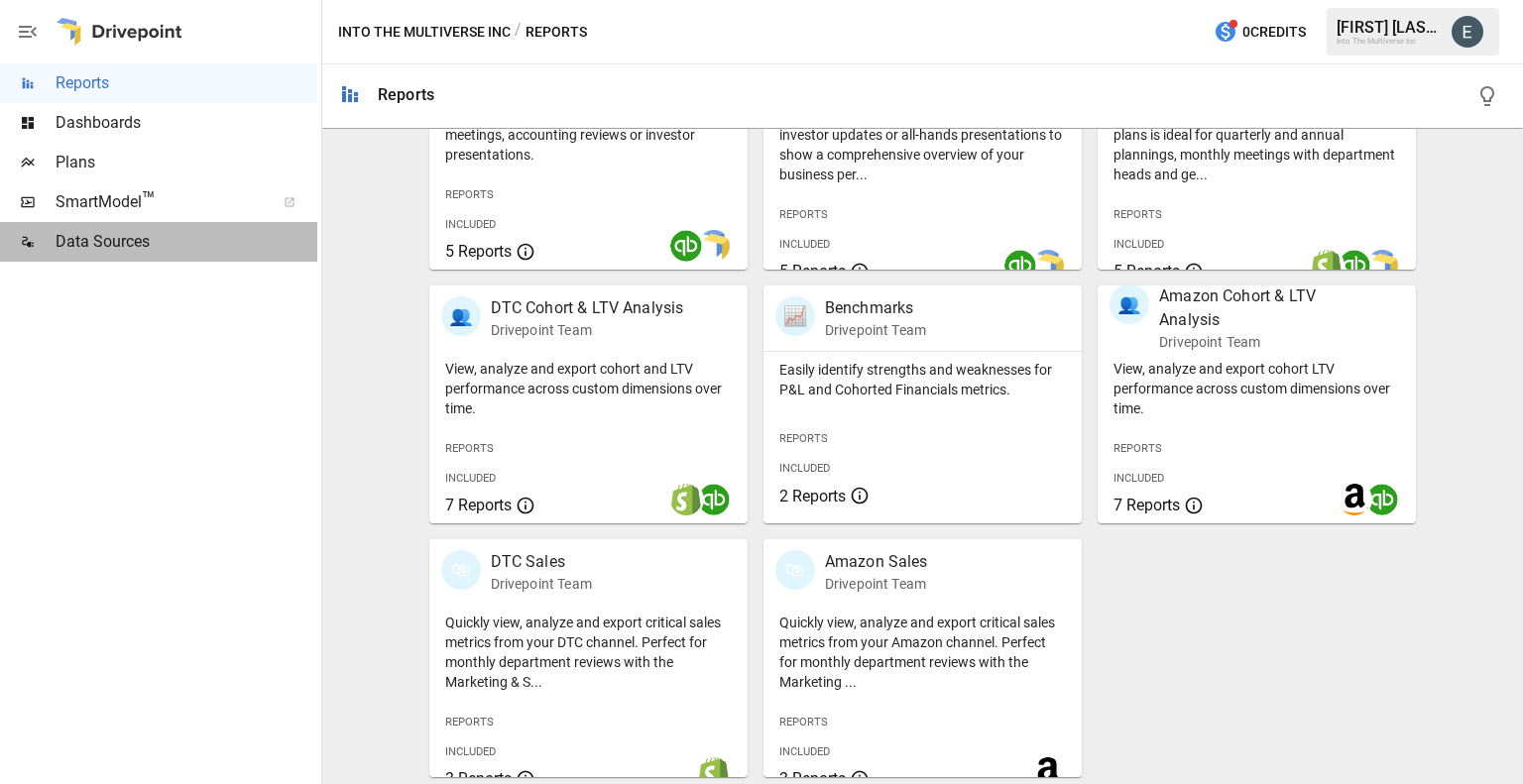 click on "Data Sources" at bounding box center [186, 83] 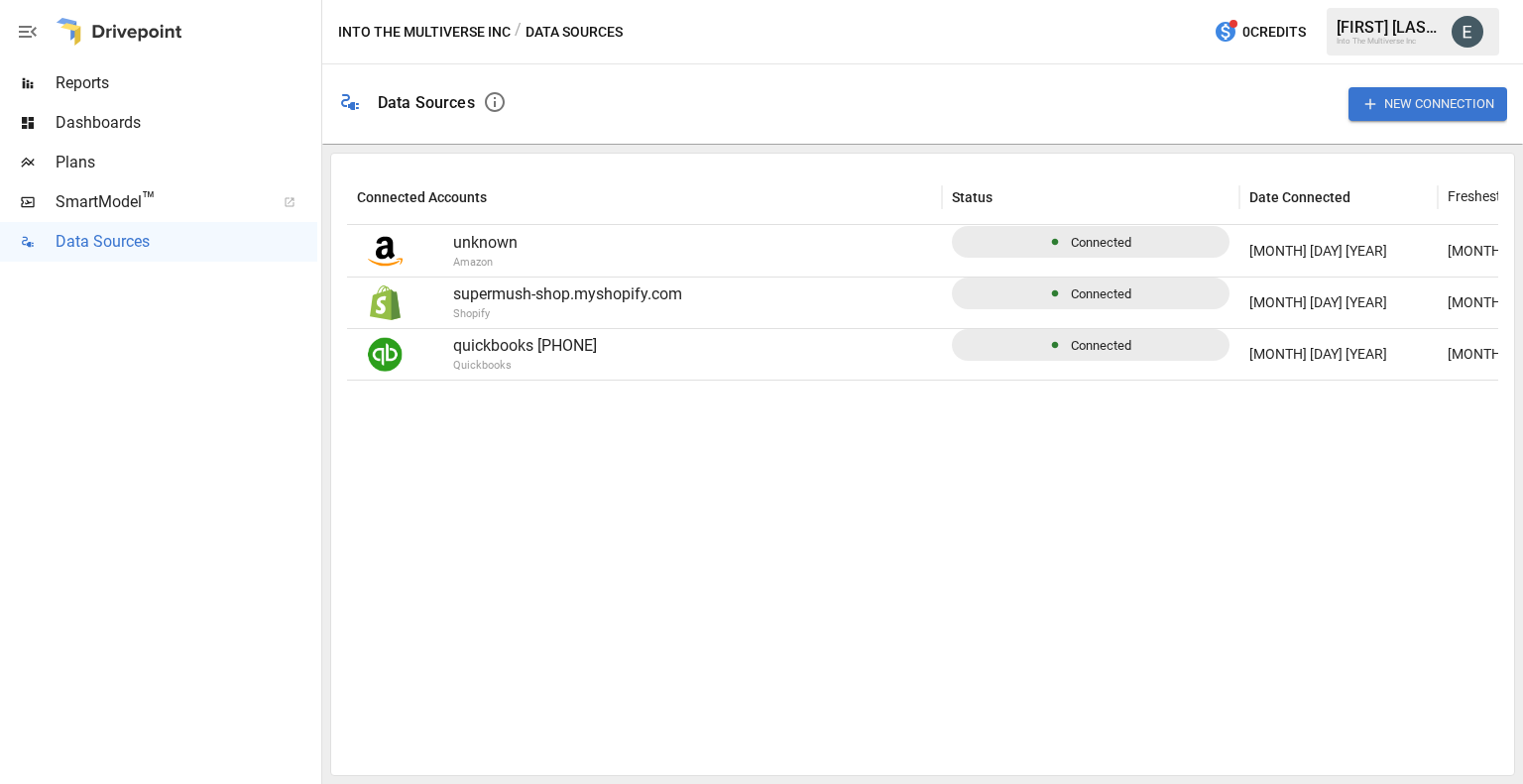 click on "SmartModel ™" at bounding box center (186, 83) 